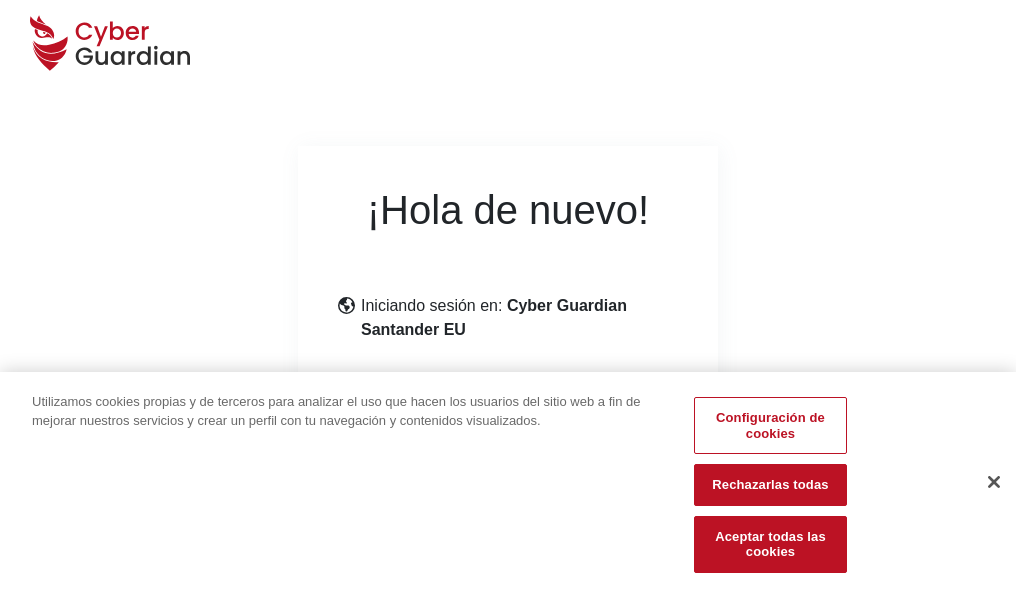 scroll, scrollTop: 245, scrollLeft: 0, axis: vertical 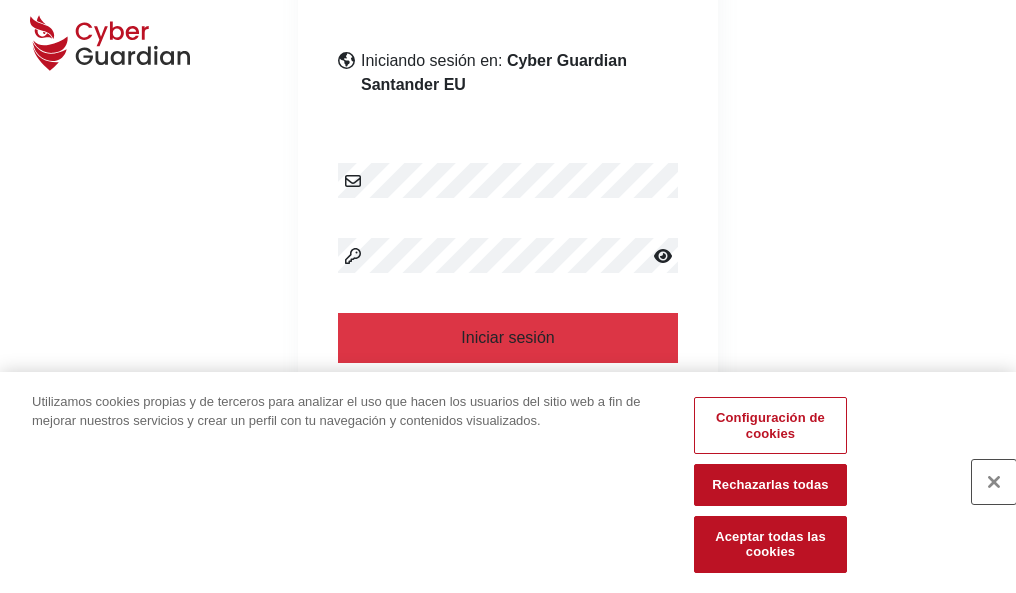 click at bounding box center (994, 482) 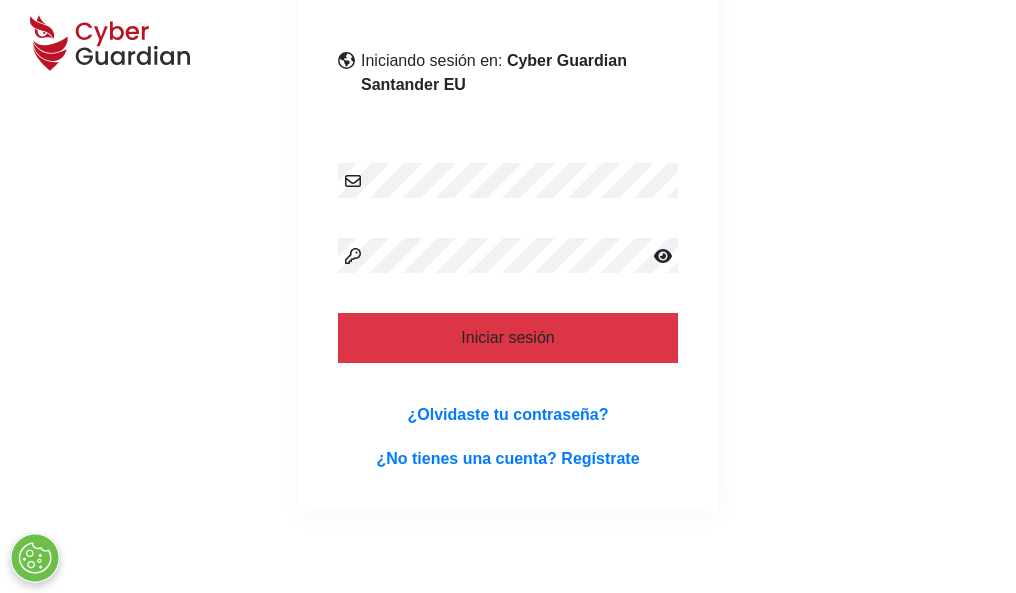 scroll, scrollTop: 389, scrollLeft: 0, axis: vertical 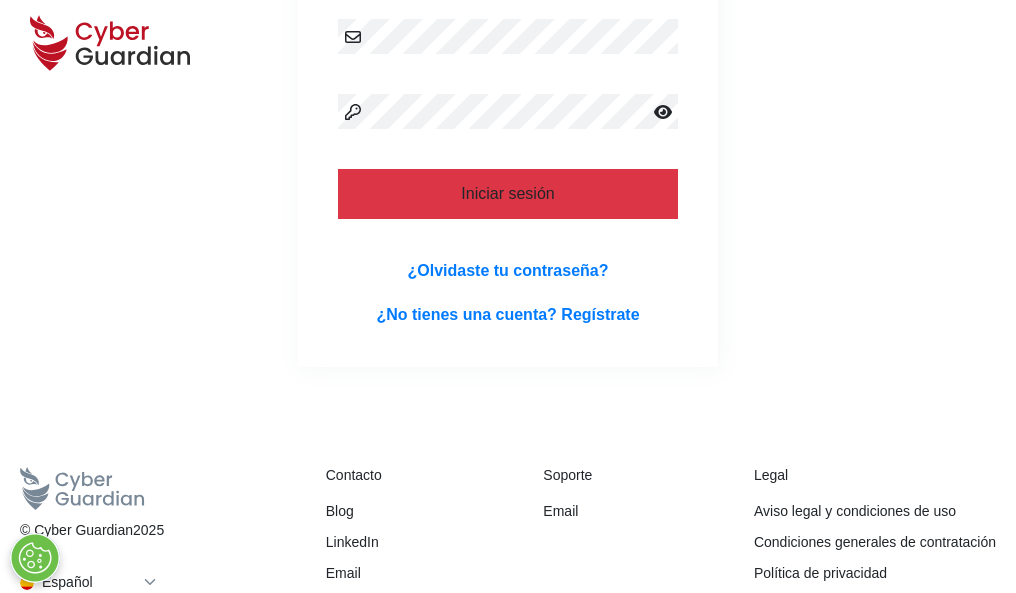 type 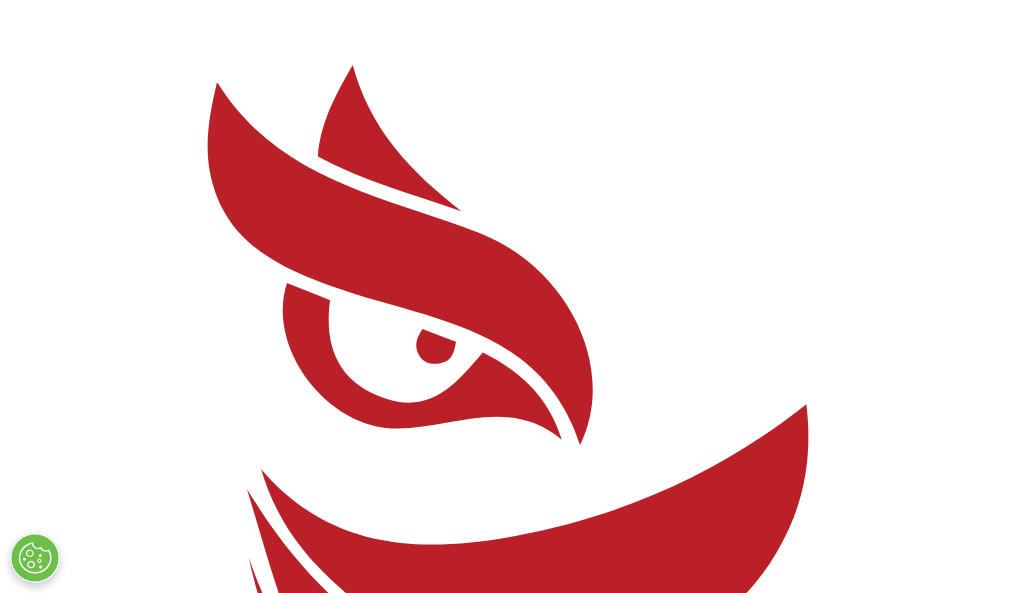 scroll, scrollTop: 0, scrollLeft: 0, axis: both 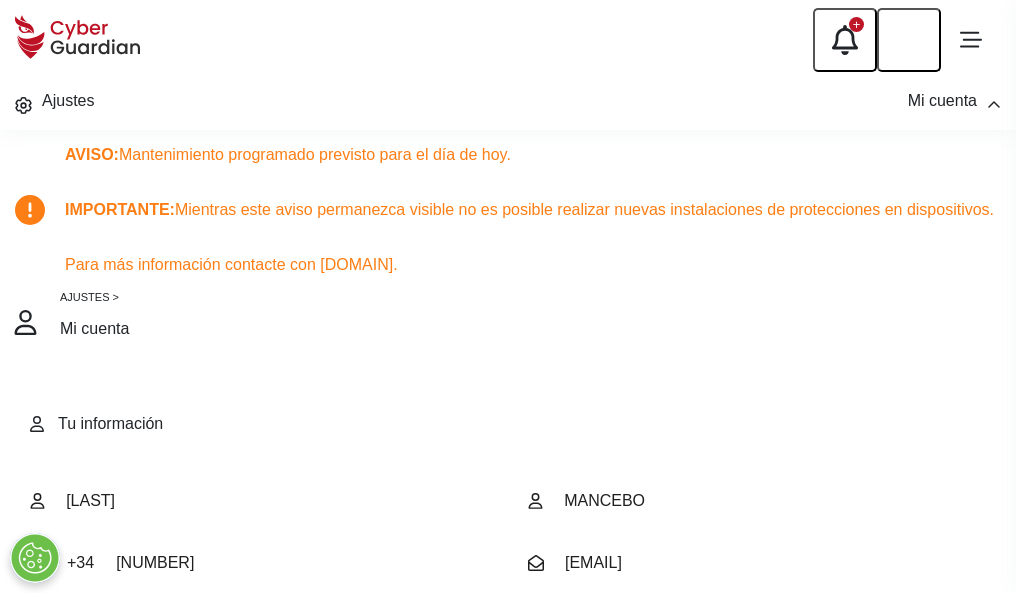 click at bounding box center (88, 704) 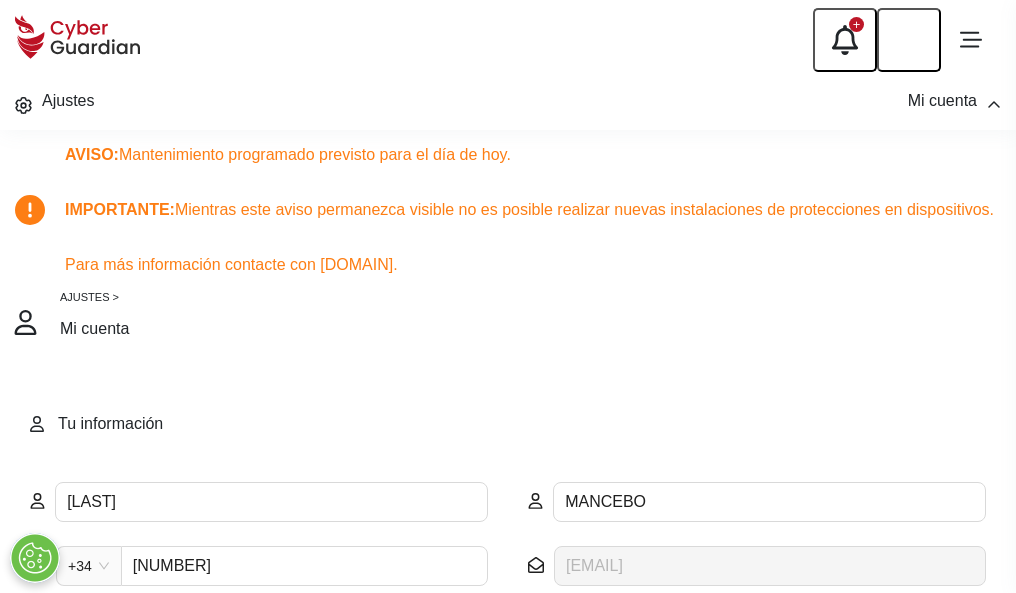 scroll, scrollTop: 199, scrollLeft: 0, axis: vertical 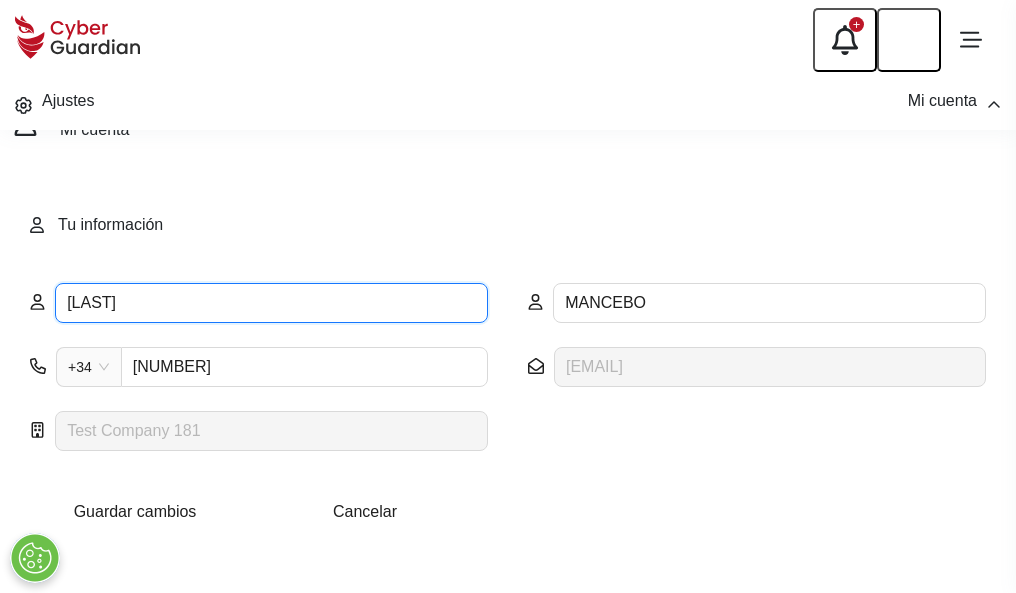 click on "[LAST]" at bounding box center [271, 303] 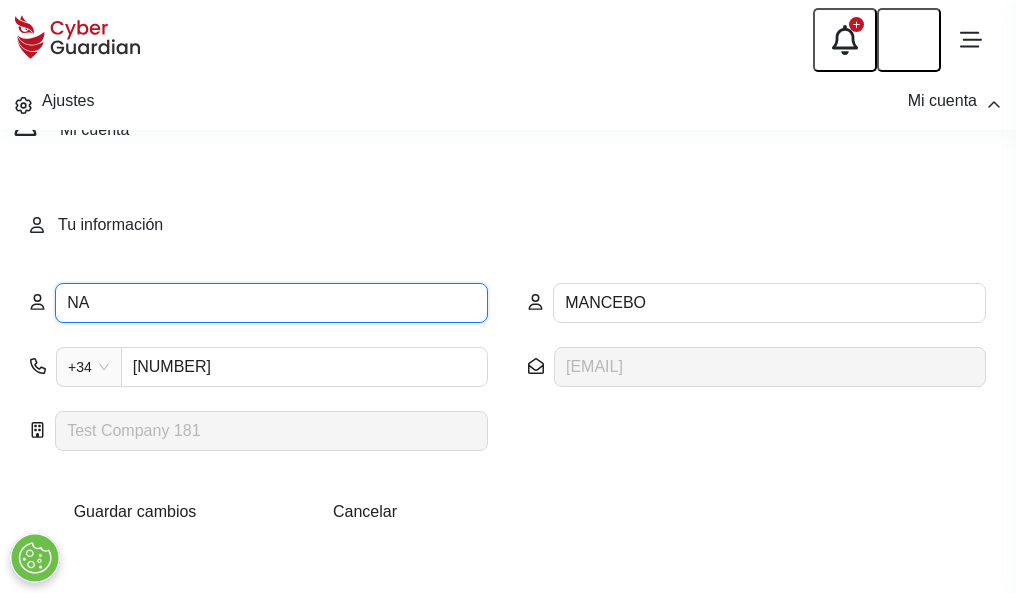 type on "N" 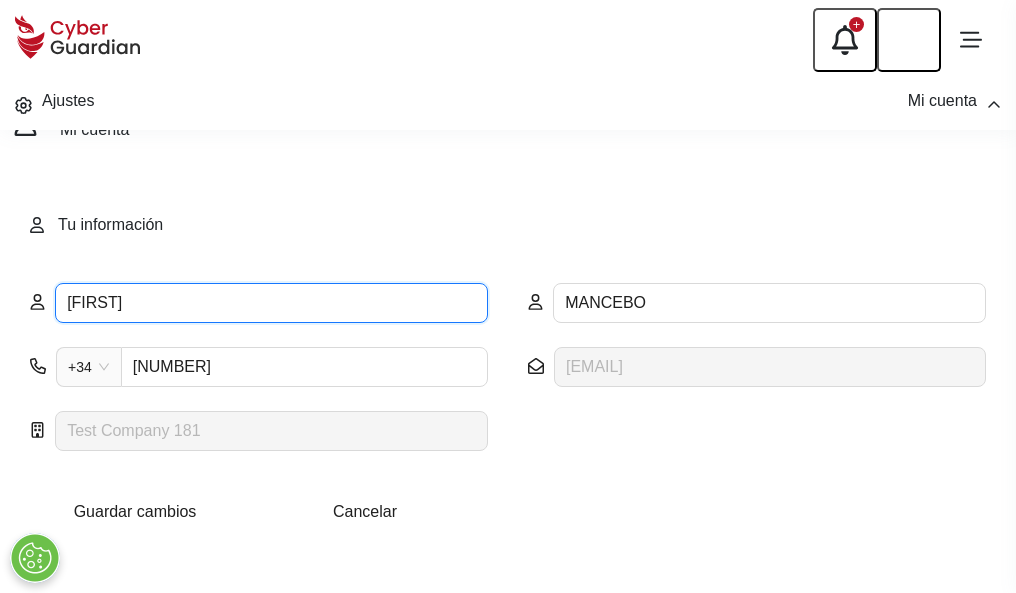 type on "[FIRST]" 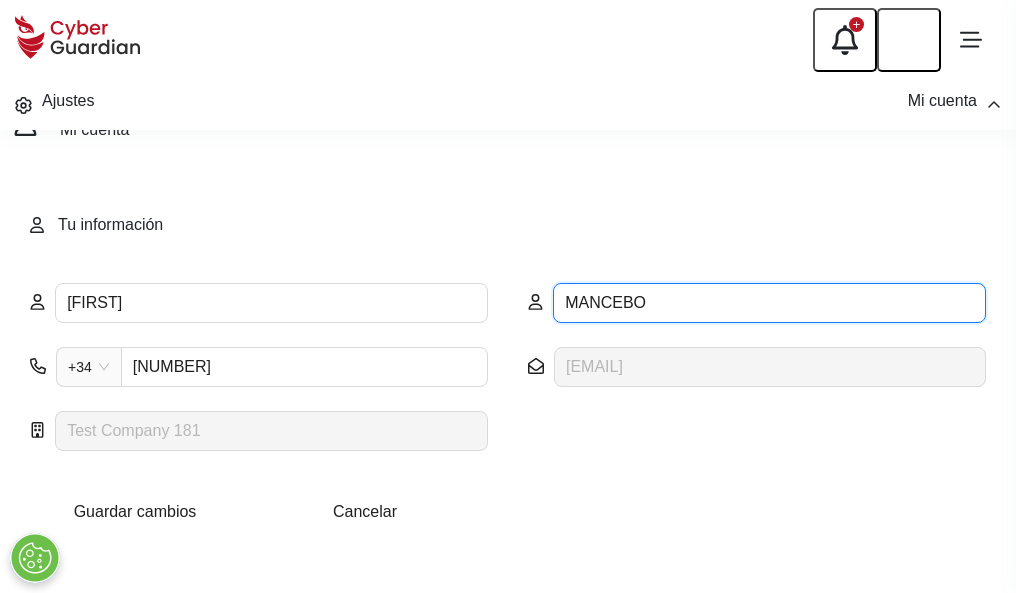 click on "MANCEBO" at bounding box center [769, 303] 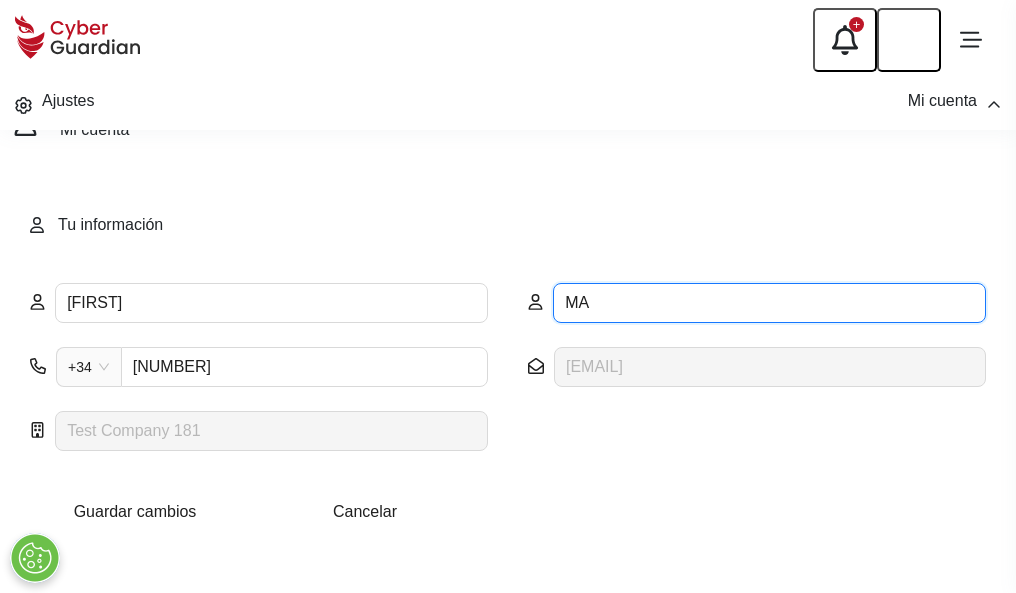 type on "M" 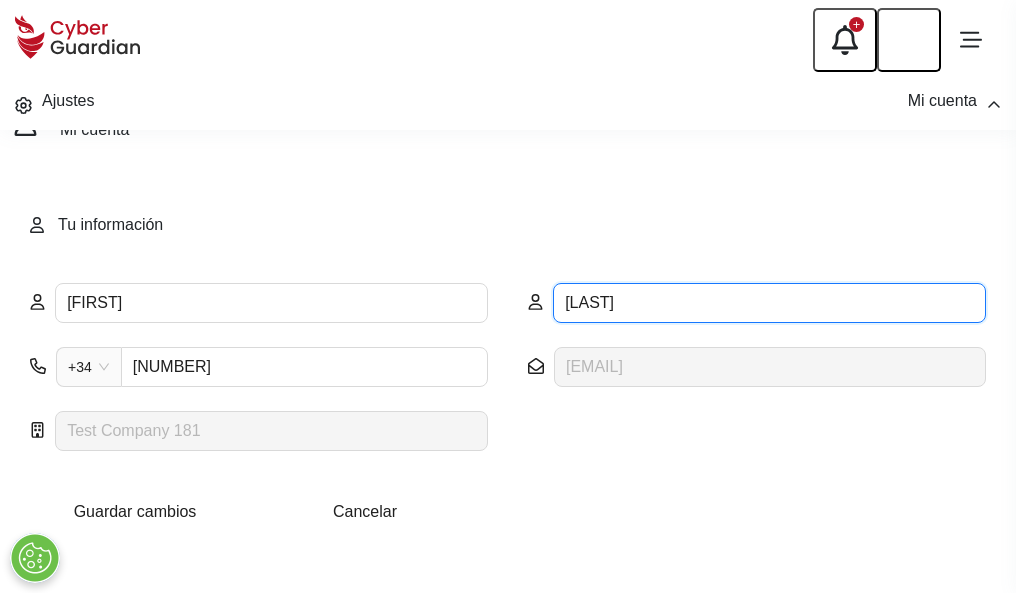 type on "Roig" 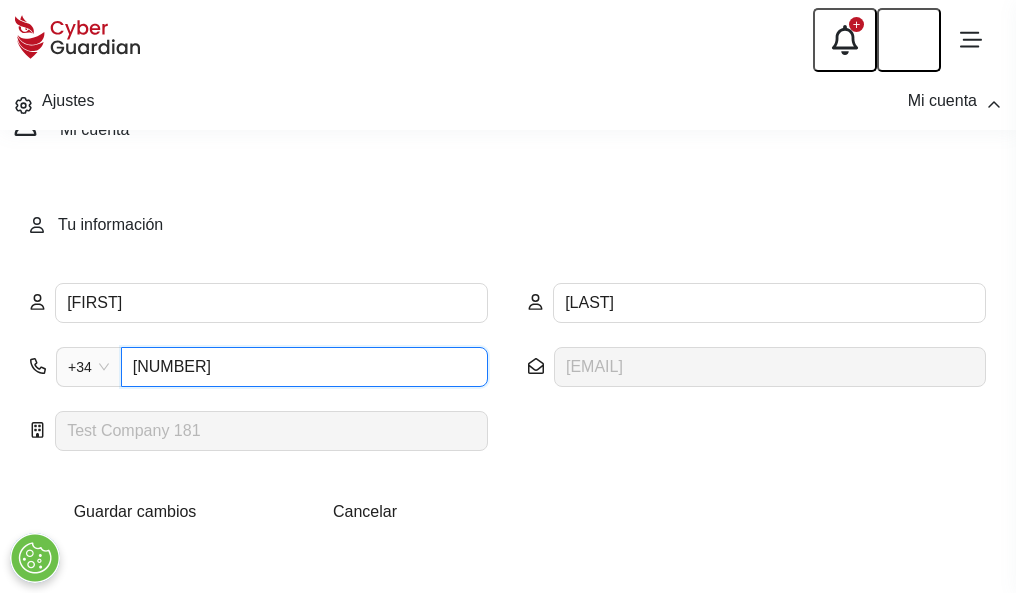 click on "726514764" at bounding box center [304, 367] 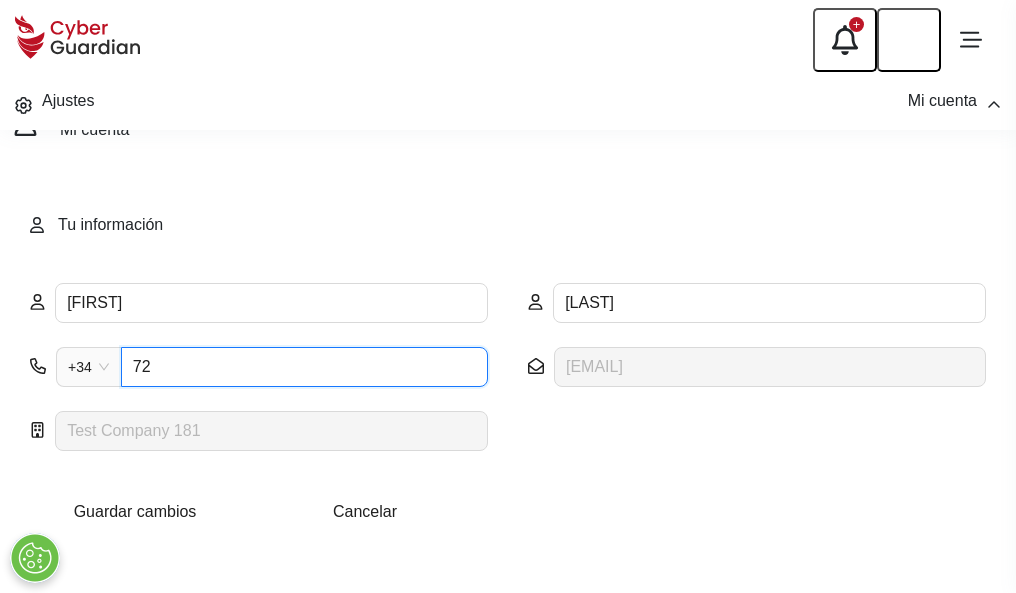 type on "7" 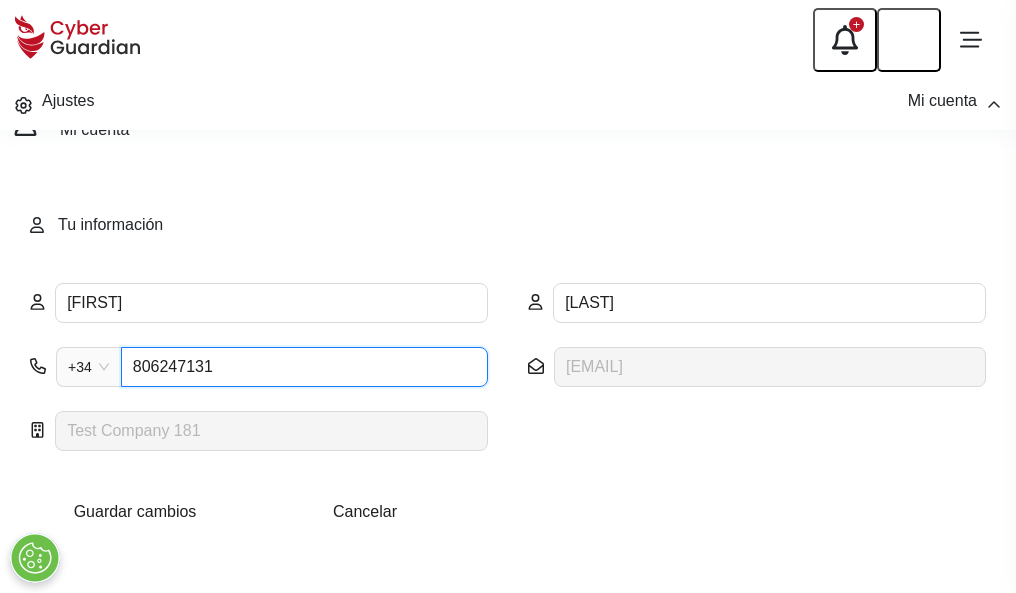 type on "806247131" 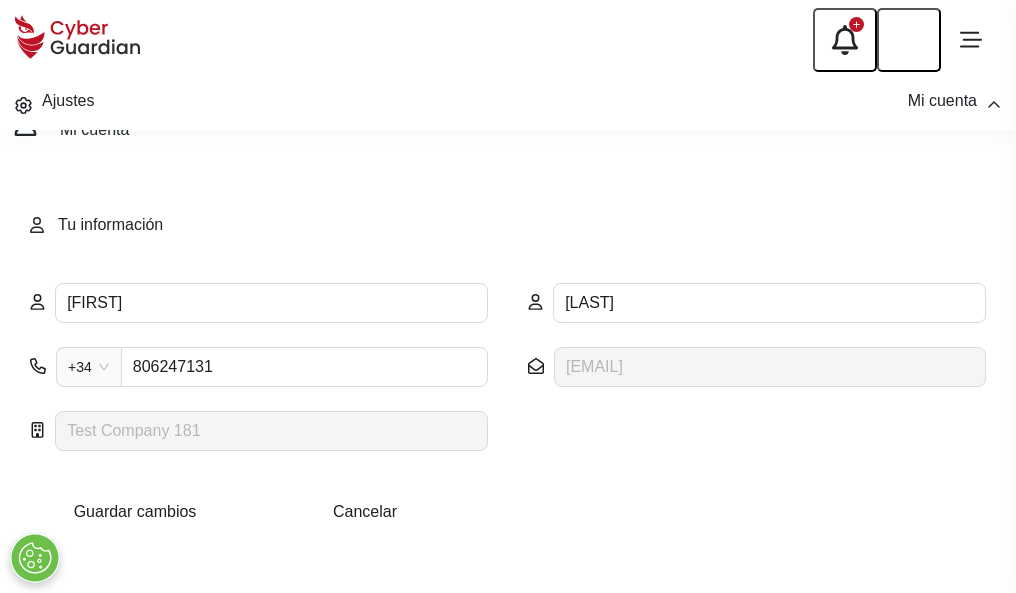 click on "Guardar cambios" at bounding box center (135, 511) 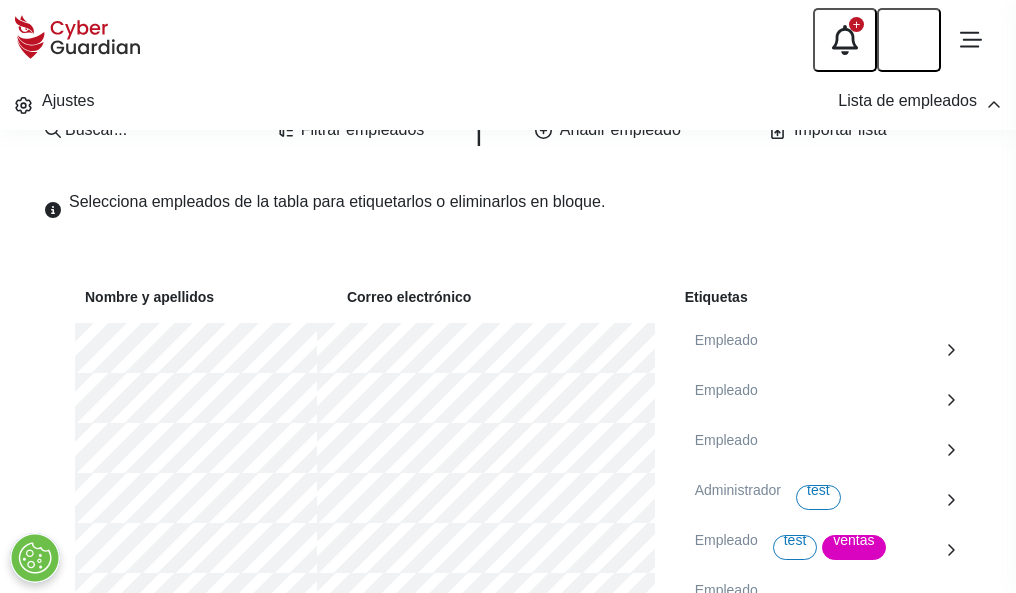 scroll, scrollTop: 1092, scrollLeft: 0, axis: vertical 